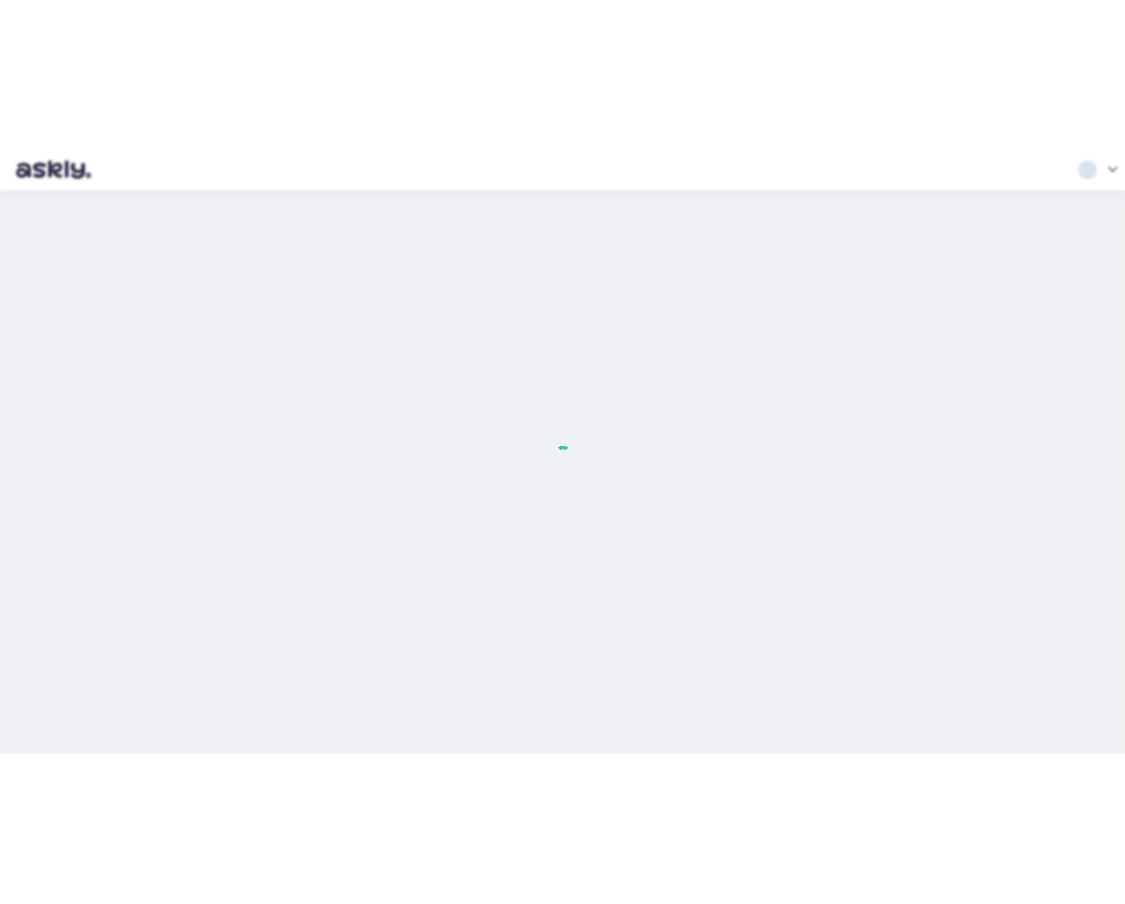 scroll, scrollTop: 0, scrollLeft: 0, axis: both 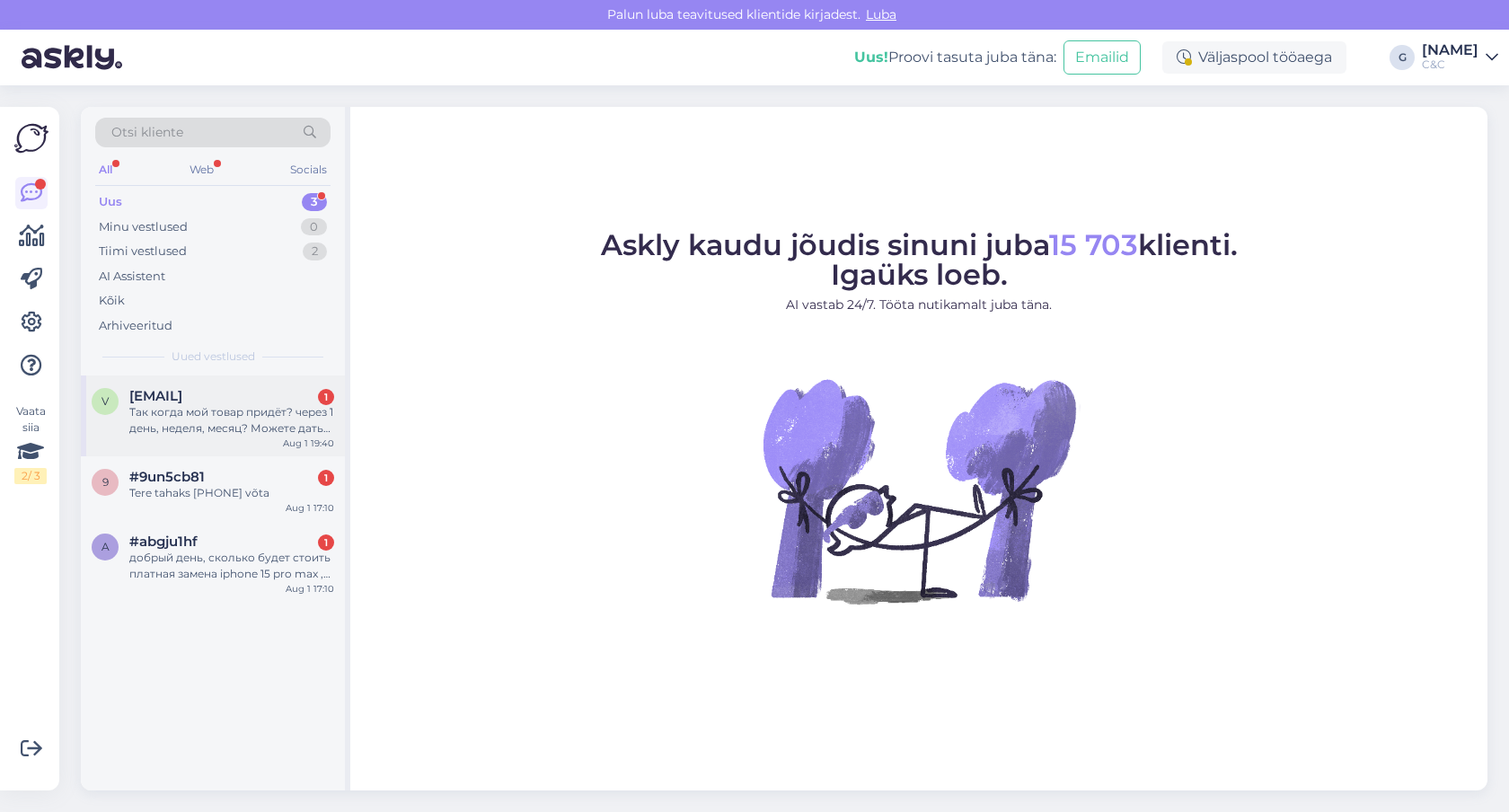 click on "[EMAIL]" at bounding box center (155, 396) 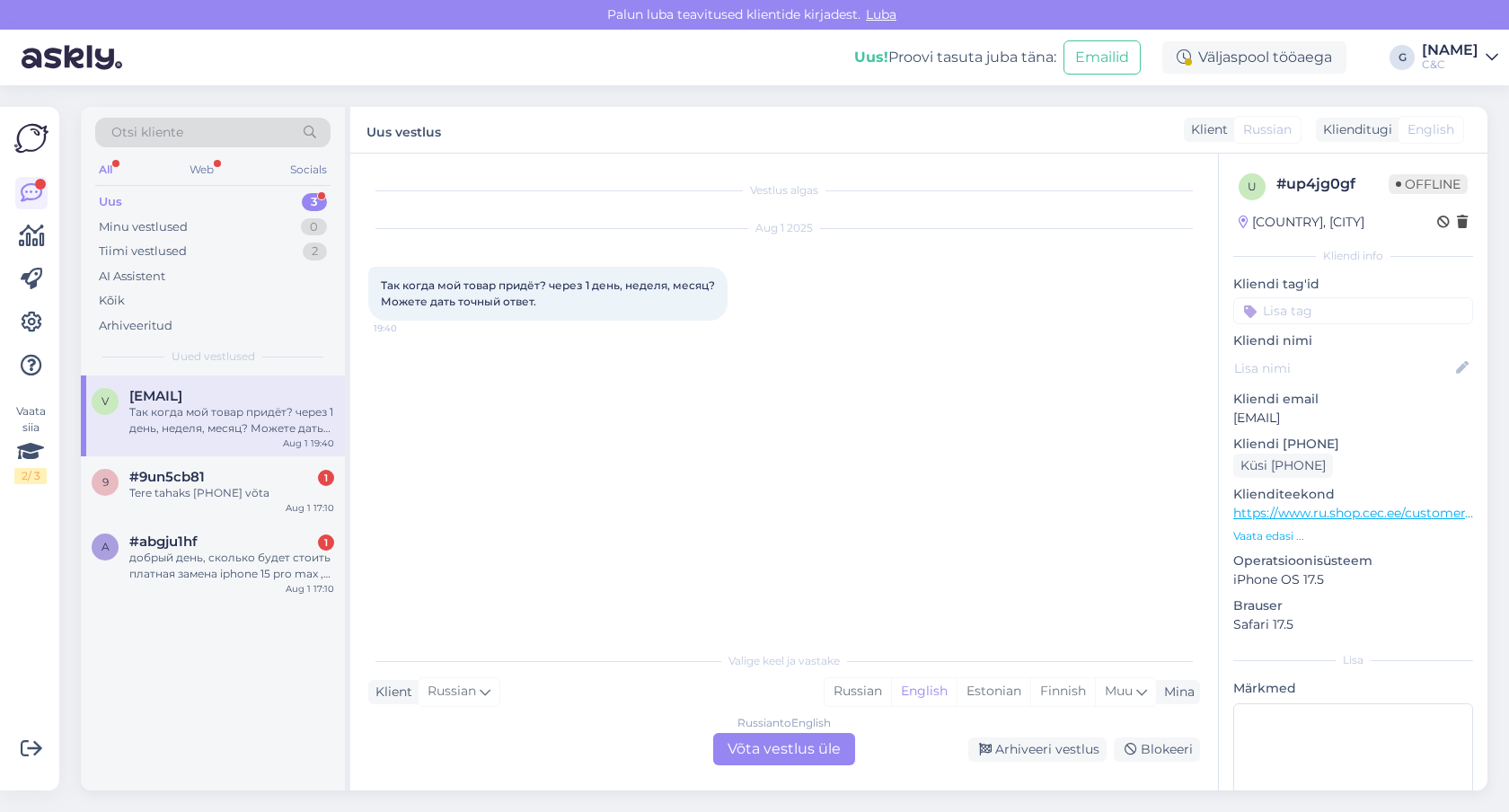 drag, startPoint x: 1232, startPoint y: 416, endPoint x: 1253, endPoint y: 420, distance: 21.377558 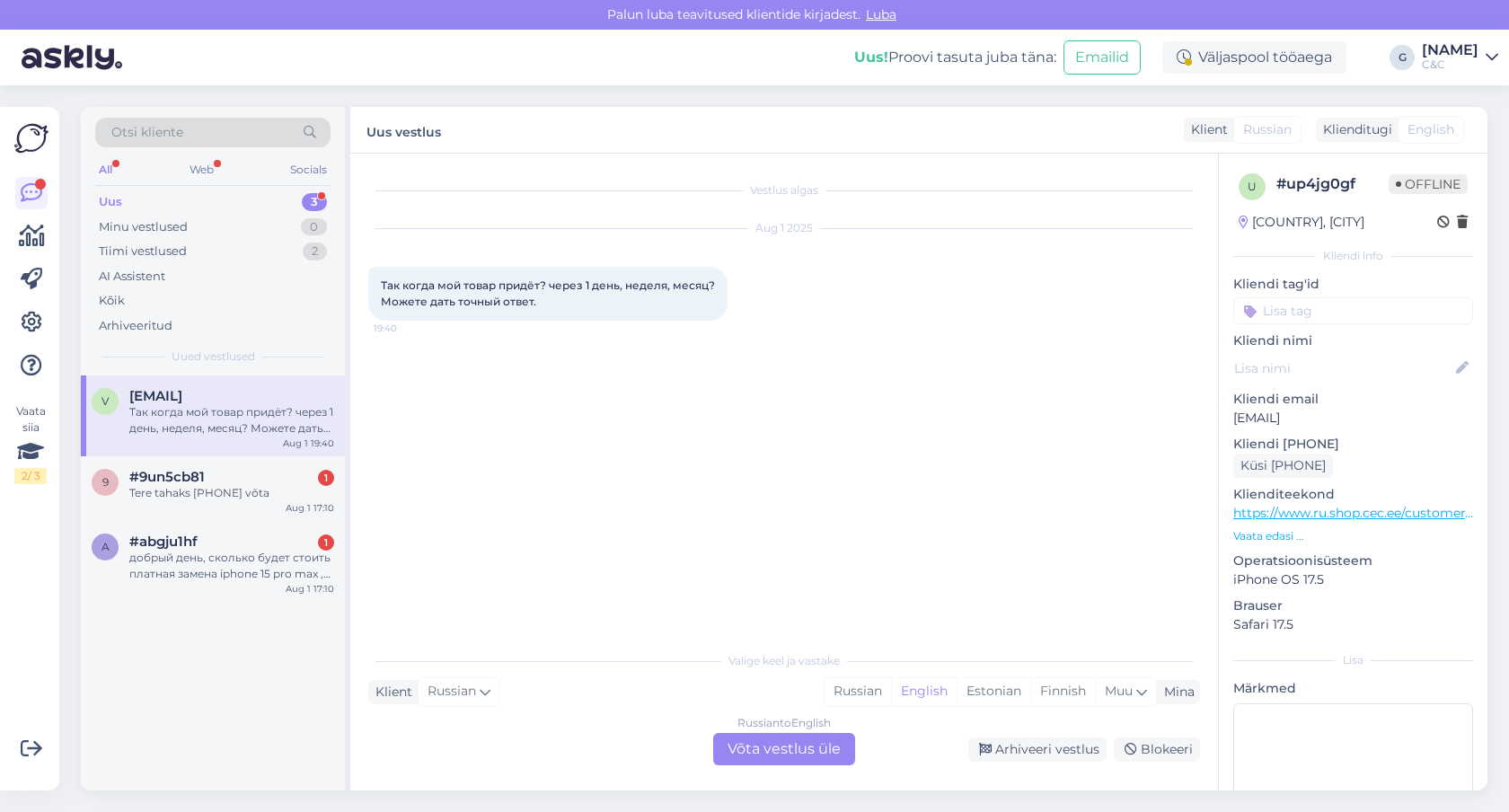 click on "u # up4jg0gf Offline     Estonia, Tallinn Kliendi info Kliendi tag'id  Kliendi nimi Kliendi email vladimir.kuznetsov95ok@gmail.com Kliendi telefon Küsi telefoninumbrit Klienditeekond https://www.ru.shop.cec.ee/customer/account/login/referer/aHR0cHM6Ly93d3cucnUuc2hvcC5jZWMuZWUvY3VzdG9tZXIvYWNjb3VudC9pbmRleC8~/ Vaata edasi ... Operatsioonisüsteem iPhone OS 17.5 Brauser Safari 17.5 Lisa Märkmed" at bounding box center (1353, 523) 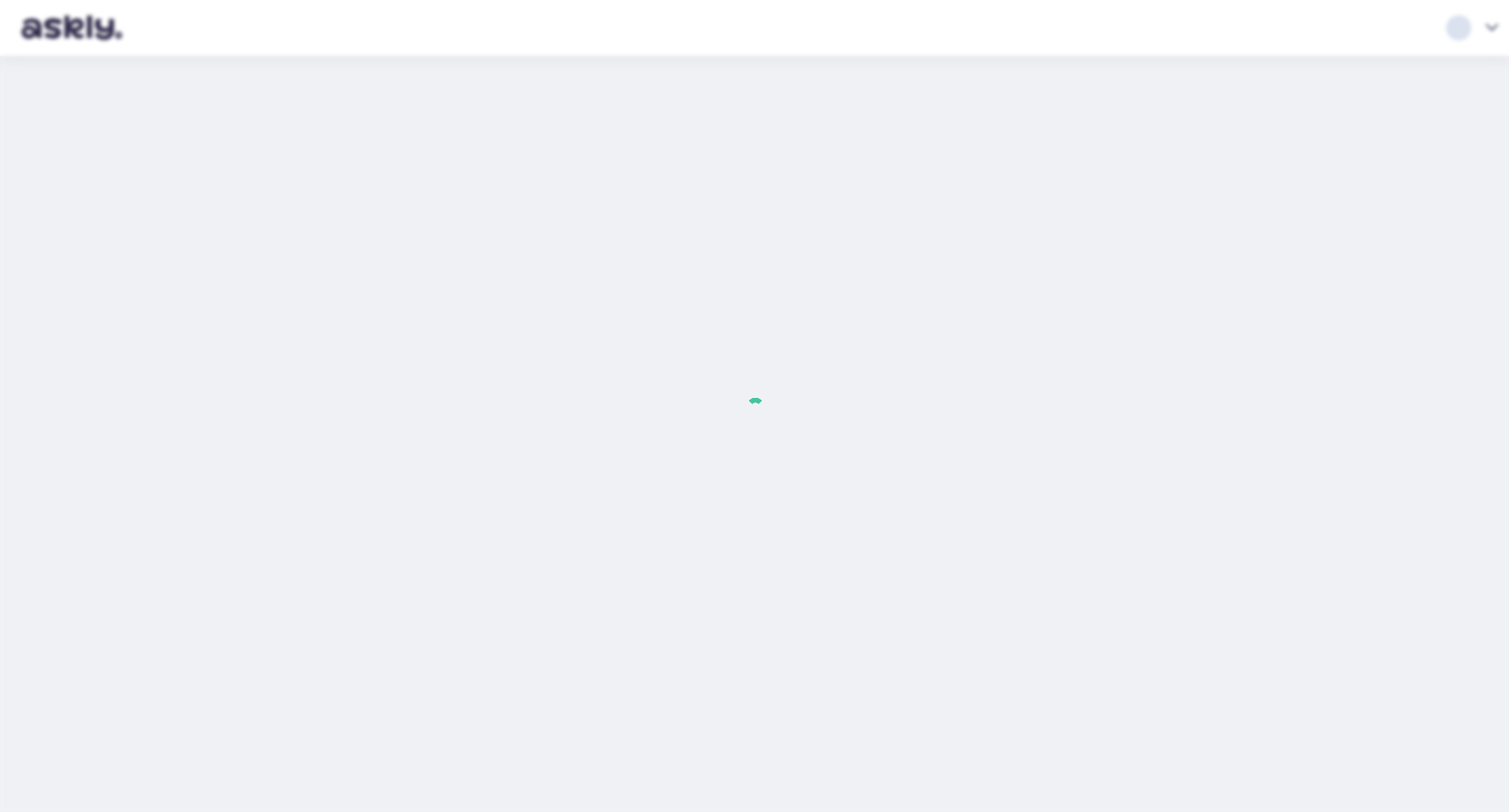 scroll, scrollTop: 0, scrollLeft: 0, axis: both 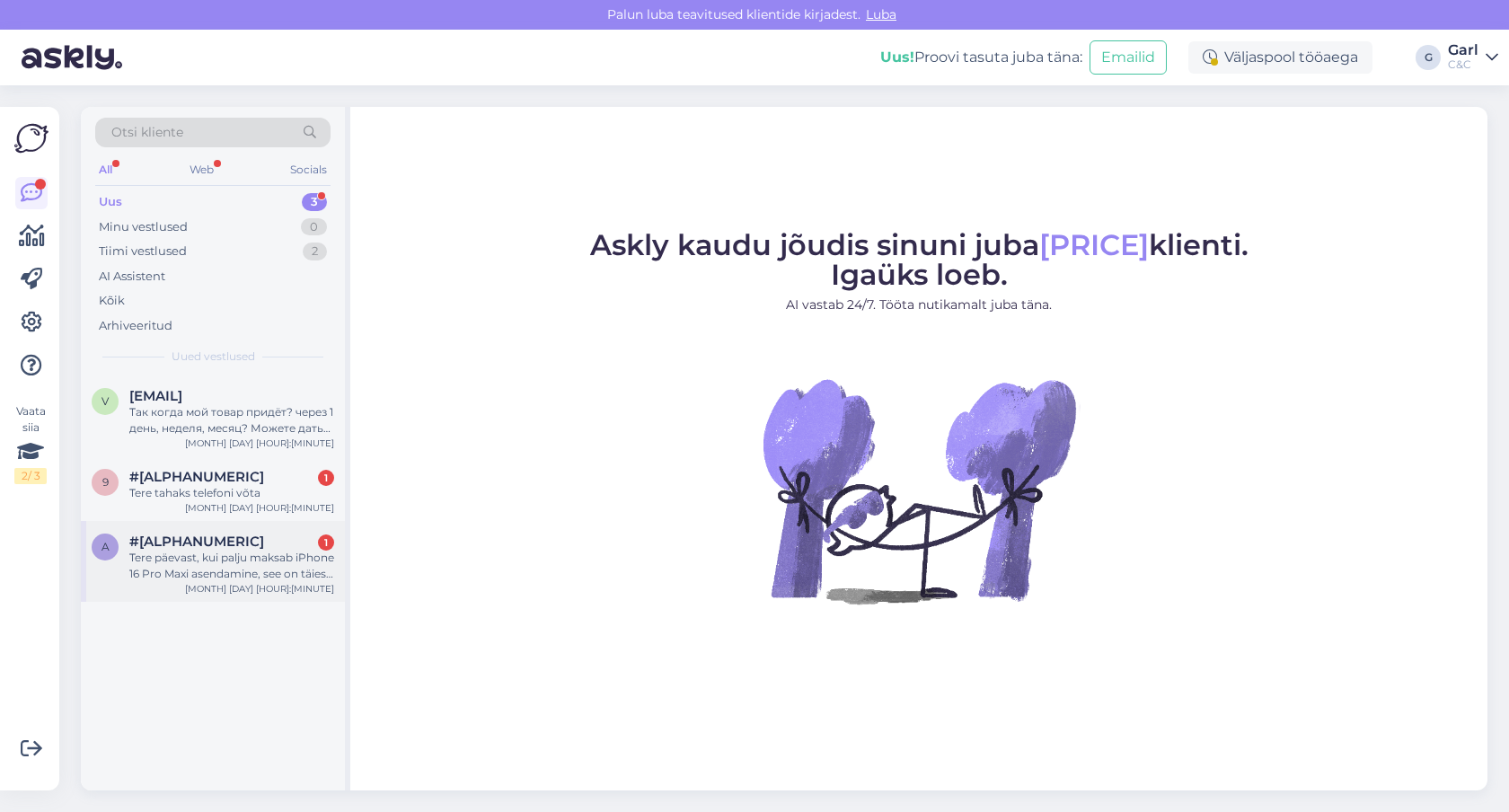 click on "a #[ALPHANUMERIC] [HOUR]:[MINUTE] добрый день, сколько будет стоить платная замена iphone 15 pro max , он разбит полностью [MONTH] [DAY] [HOUR]:[MINUTE]" at bounding box center (213, 561) 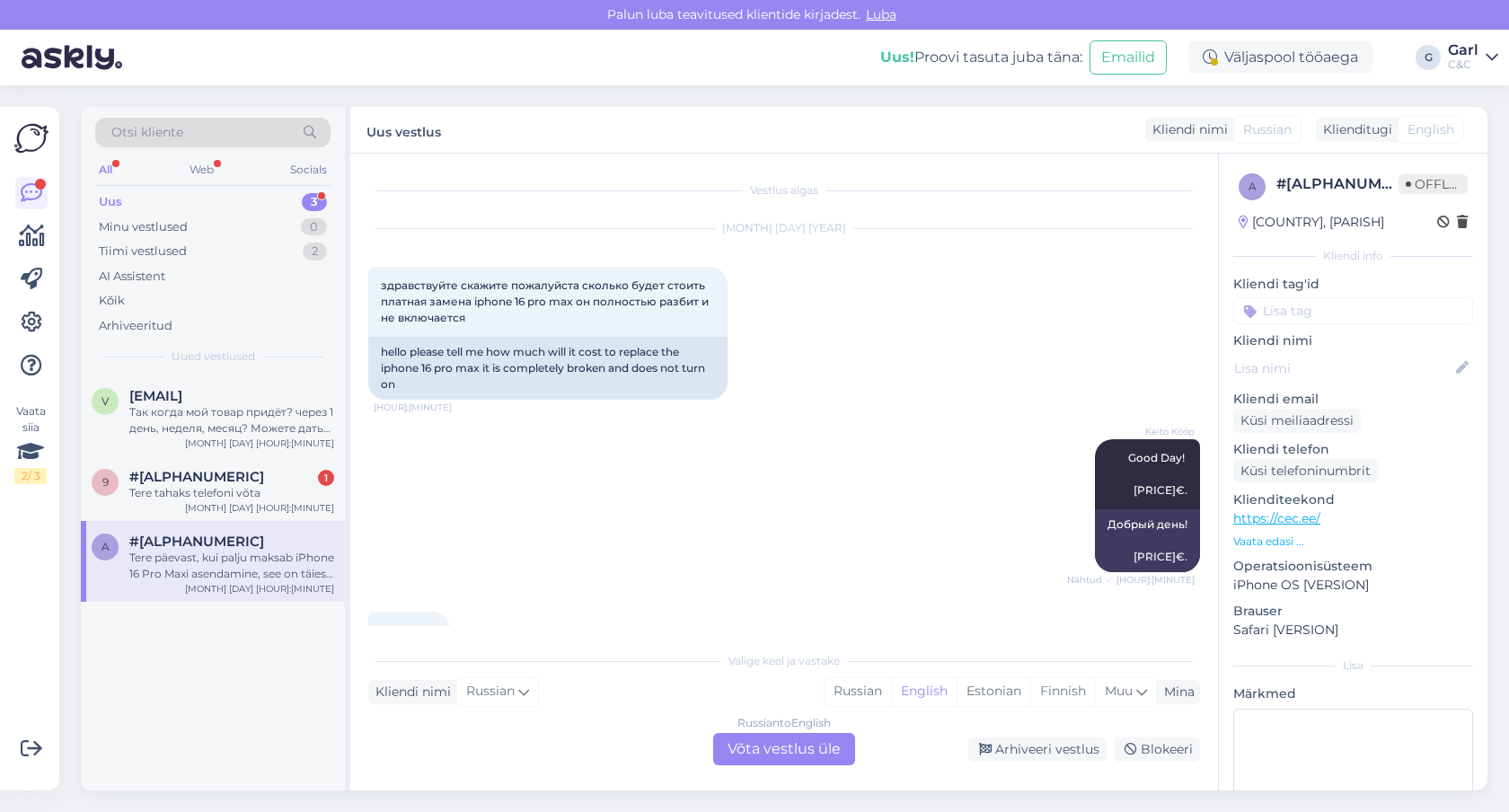 scroll, scrollTop: 313, scrollLeft: 0, axis: vertical 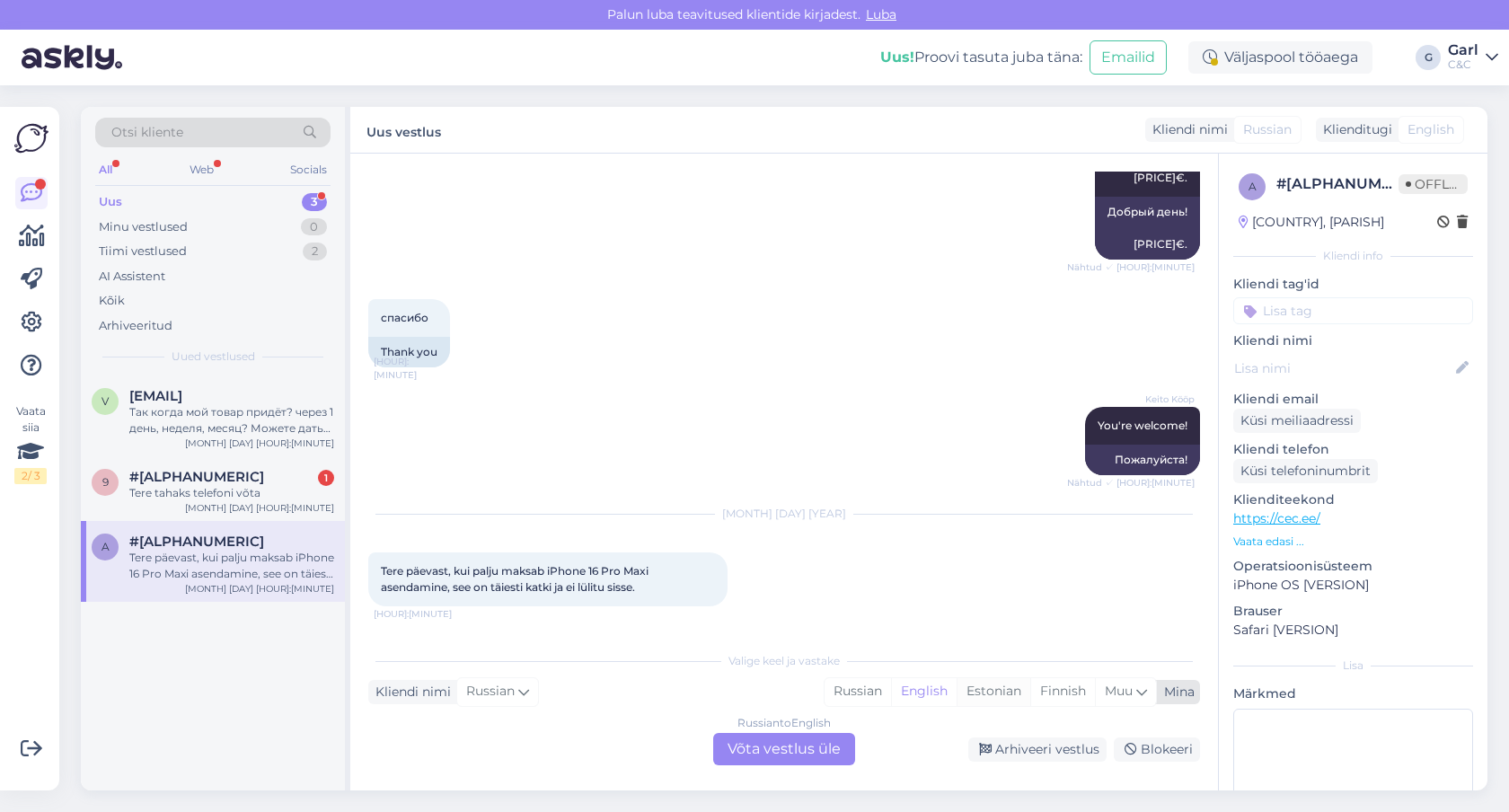 click on "Estonian" at bounding box center [993, 692] 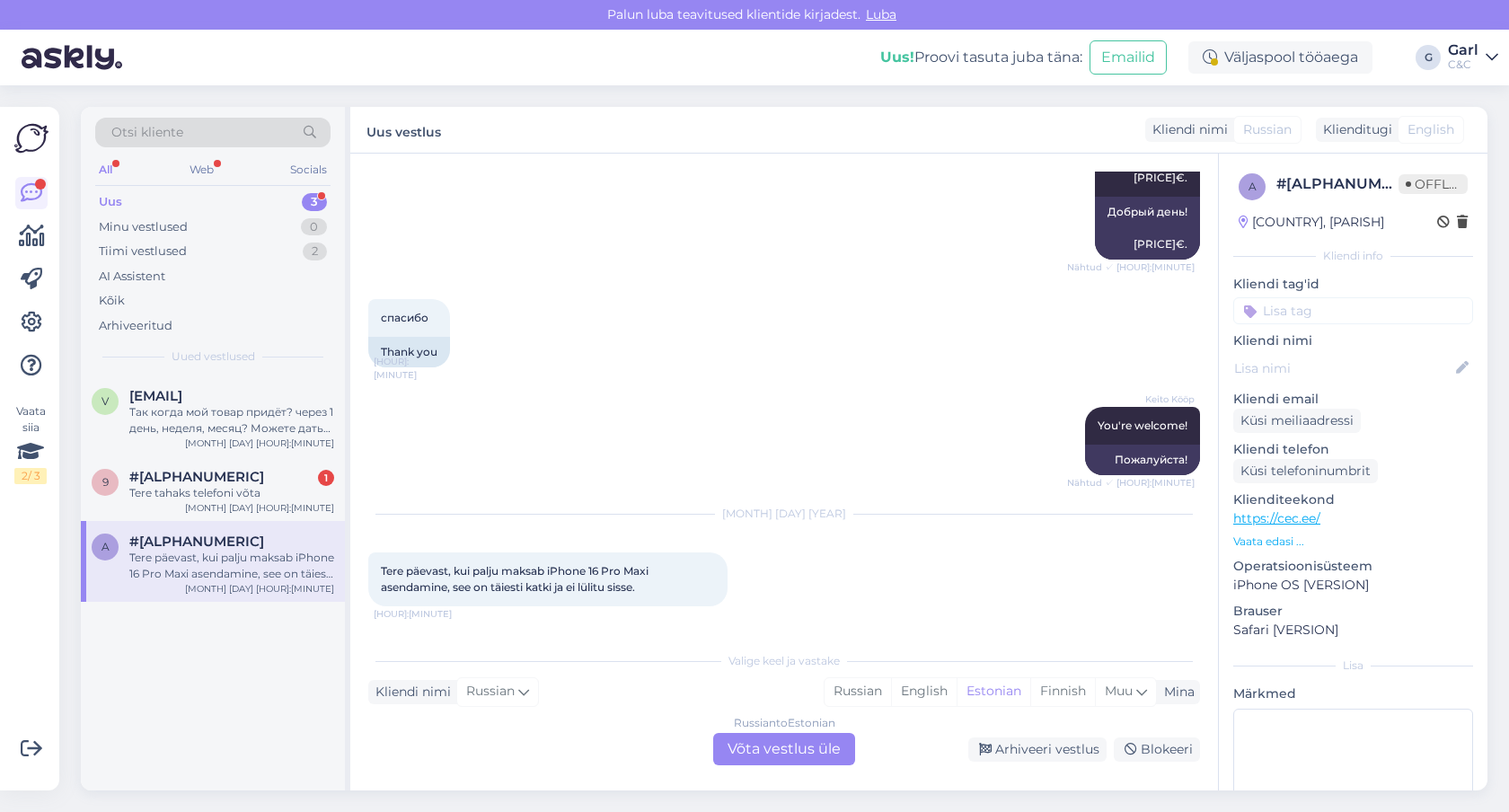 click on "Russian  to  Estonian Võta vestlus üle" at bounding box center (784, 749) 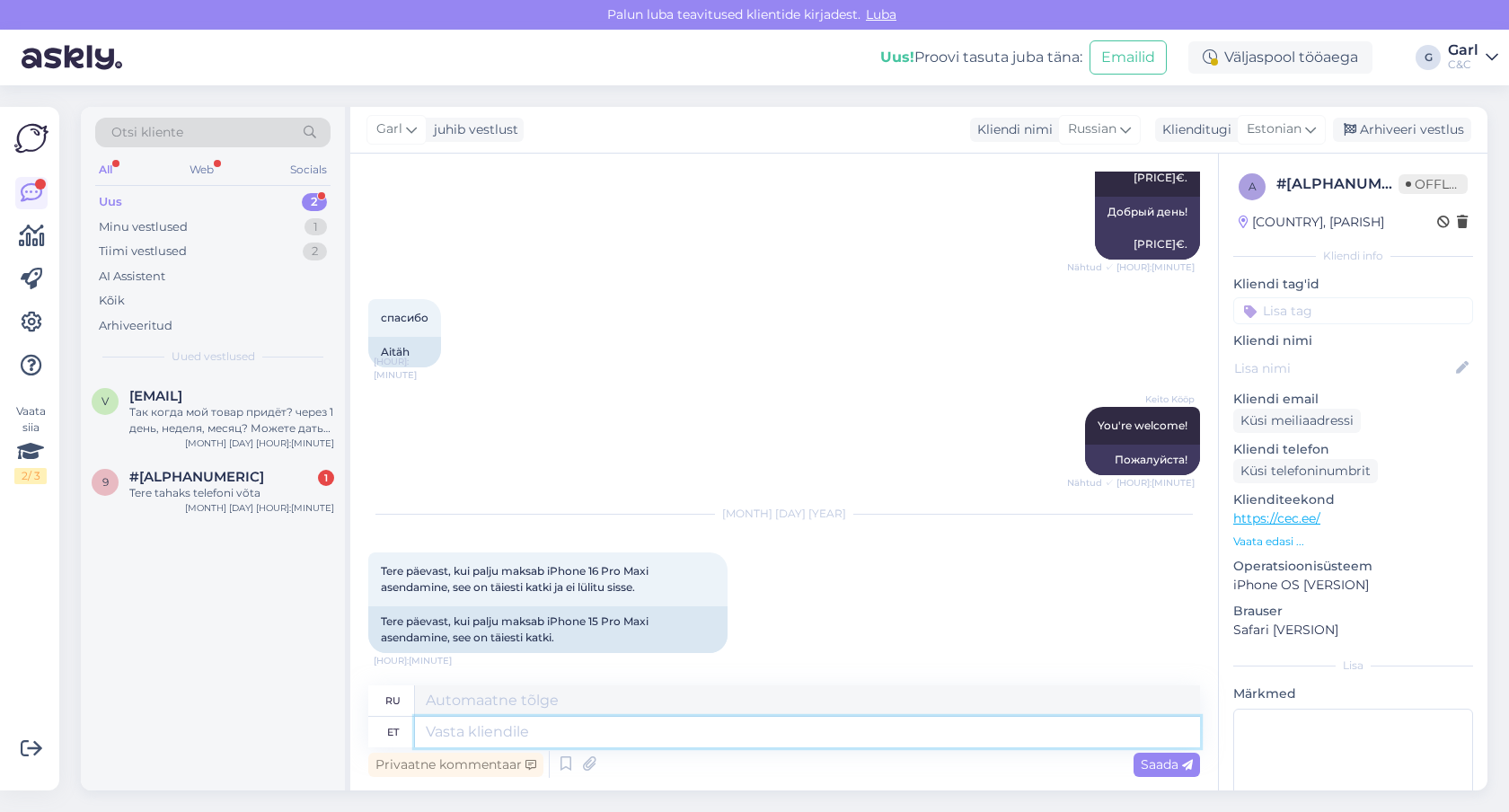 click at bounding box center (807, 732) 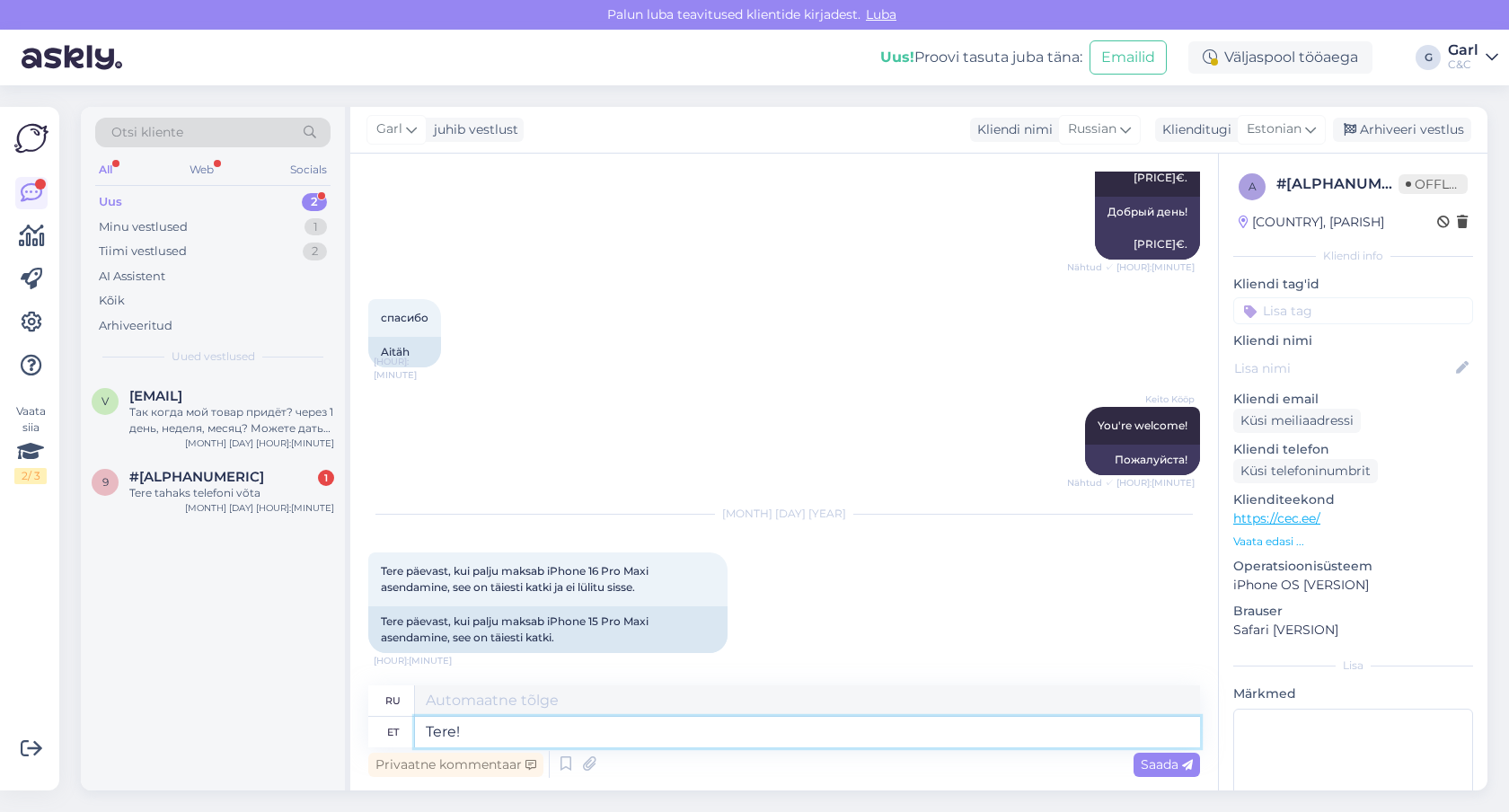 type on "Tere!" 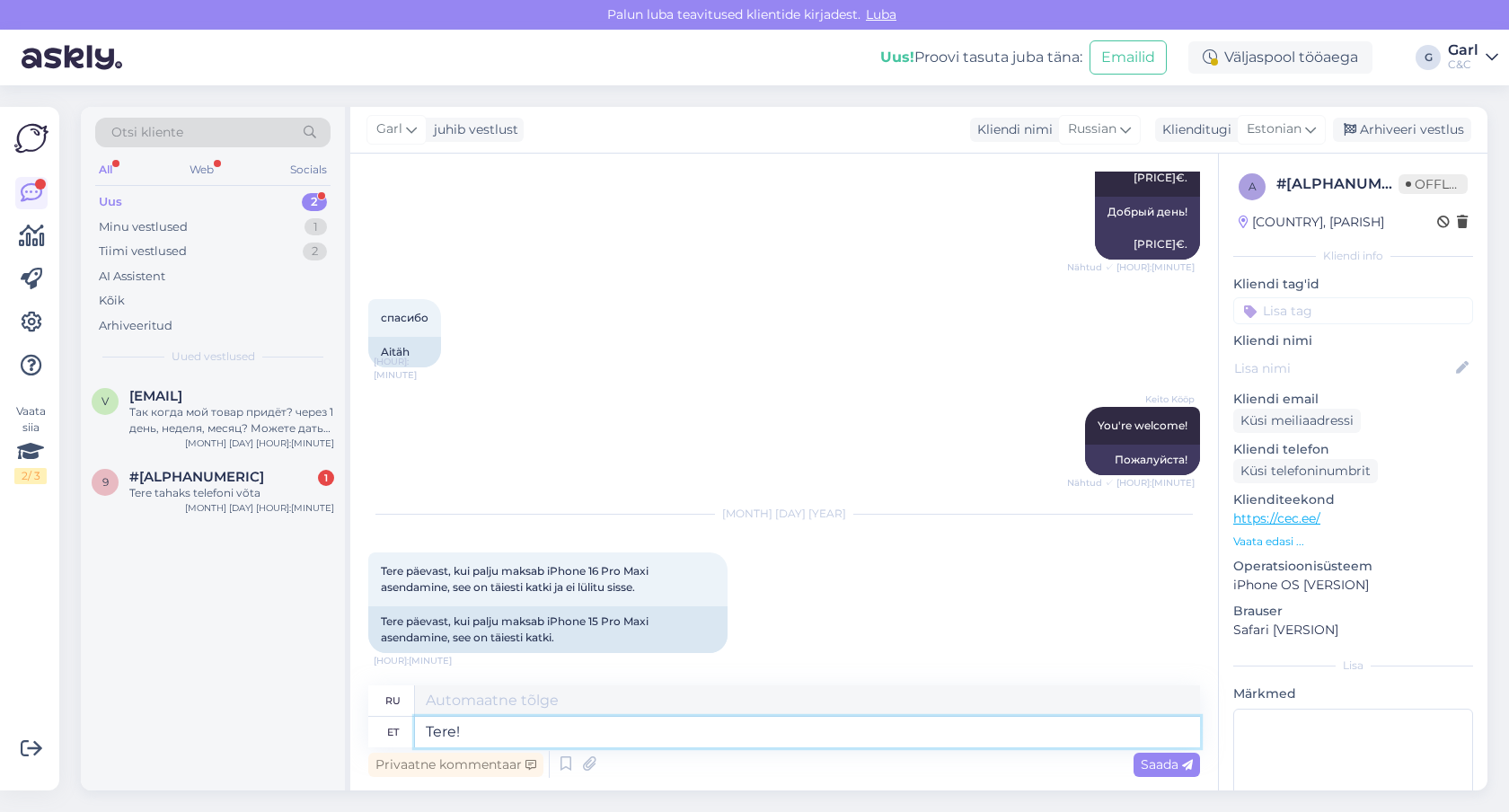 type on "Привет!" 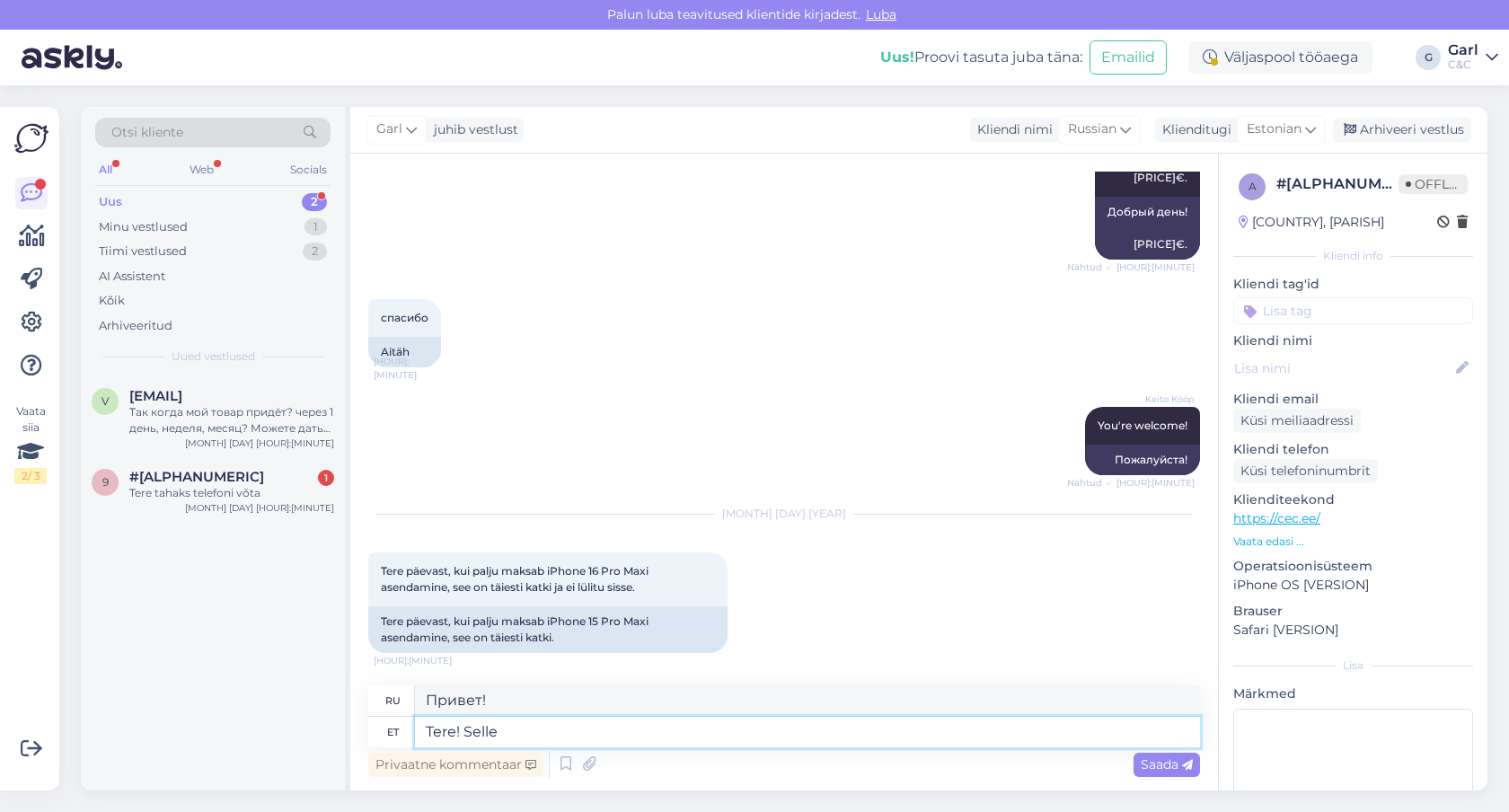 type on "Tere! Selle m" 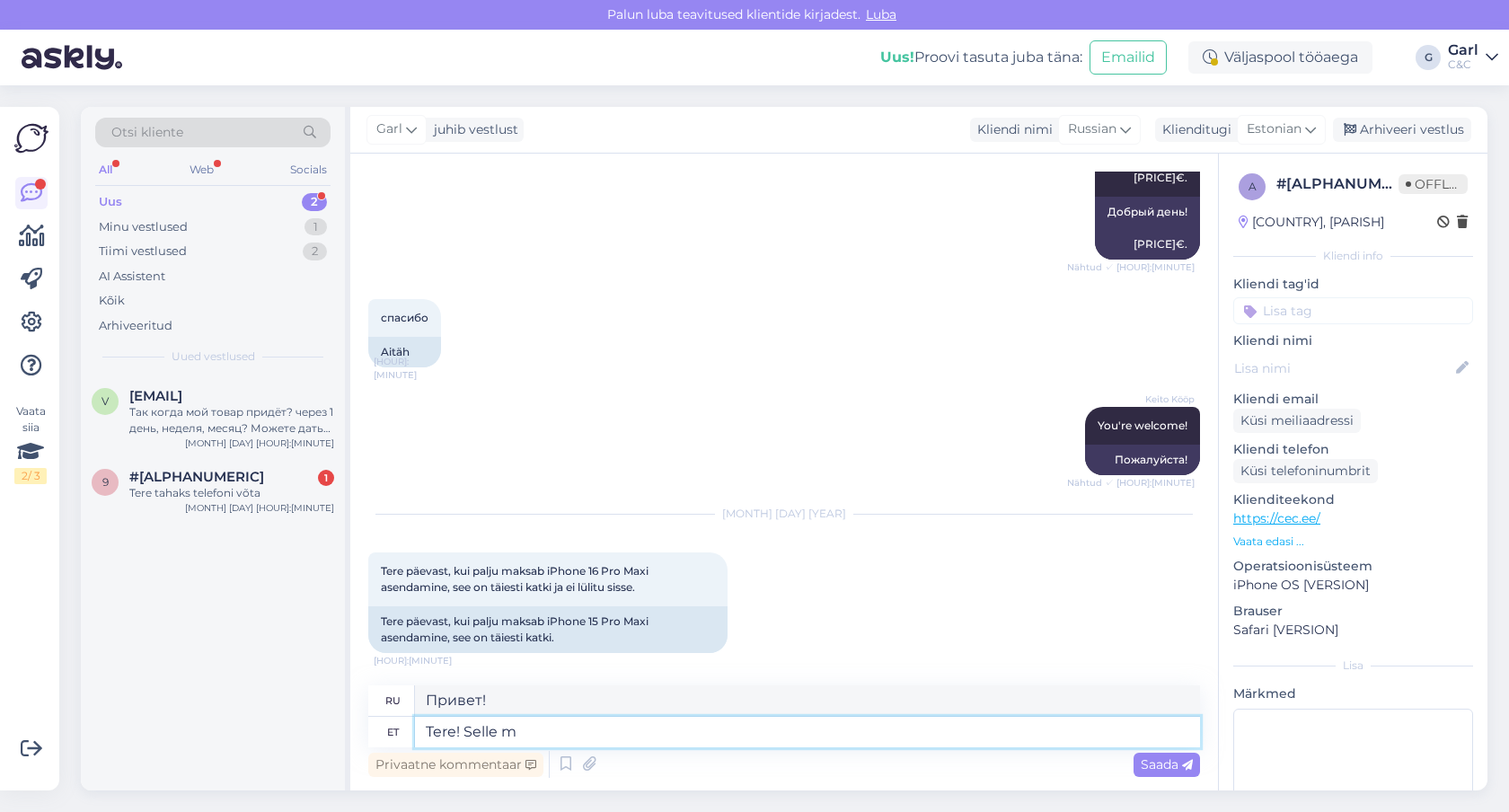 type on "Привет! Это" 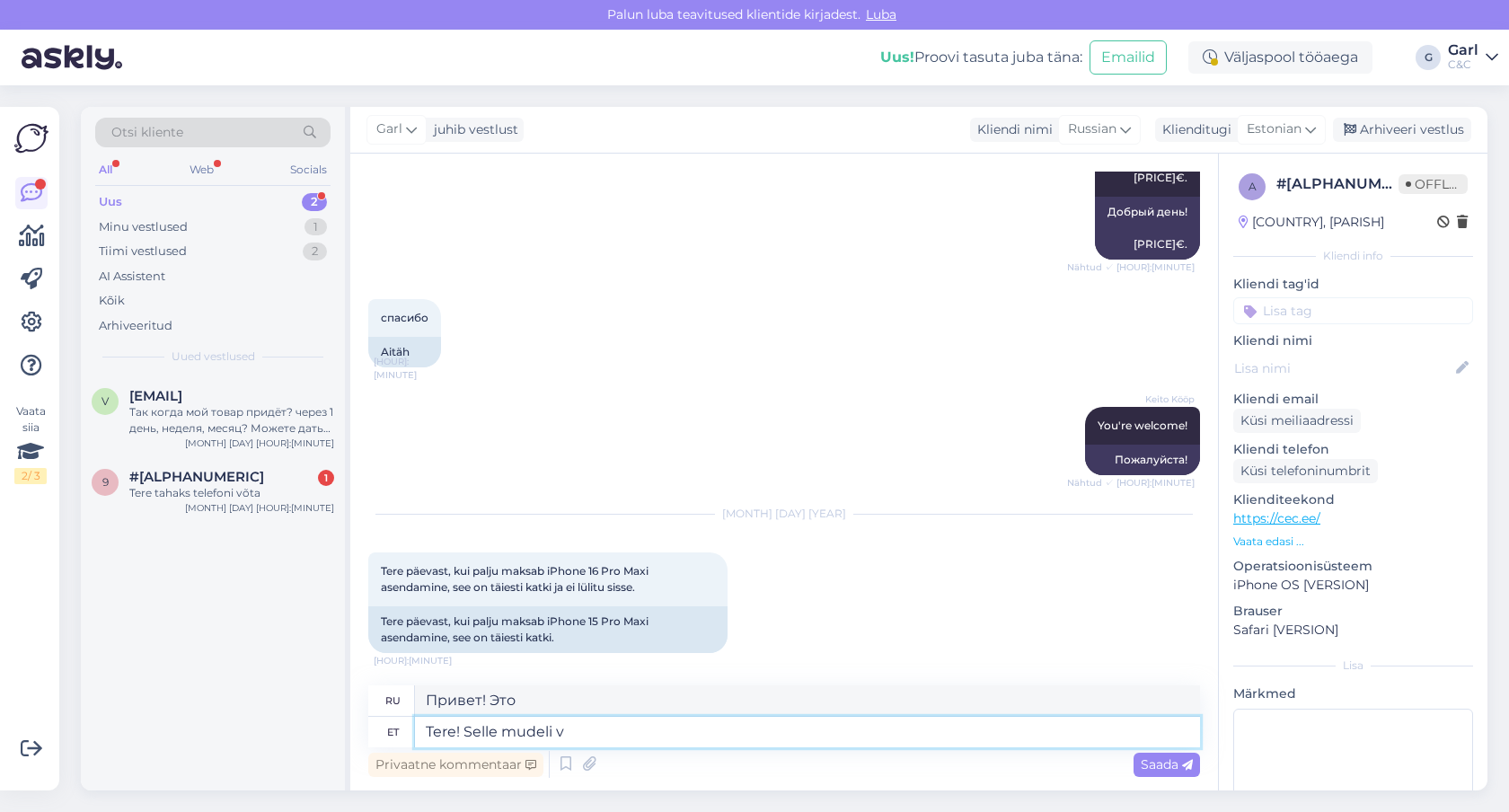 type on "Tere! Selle mudeli va" 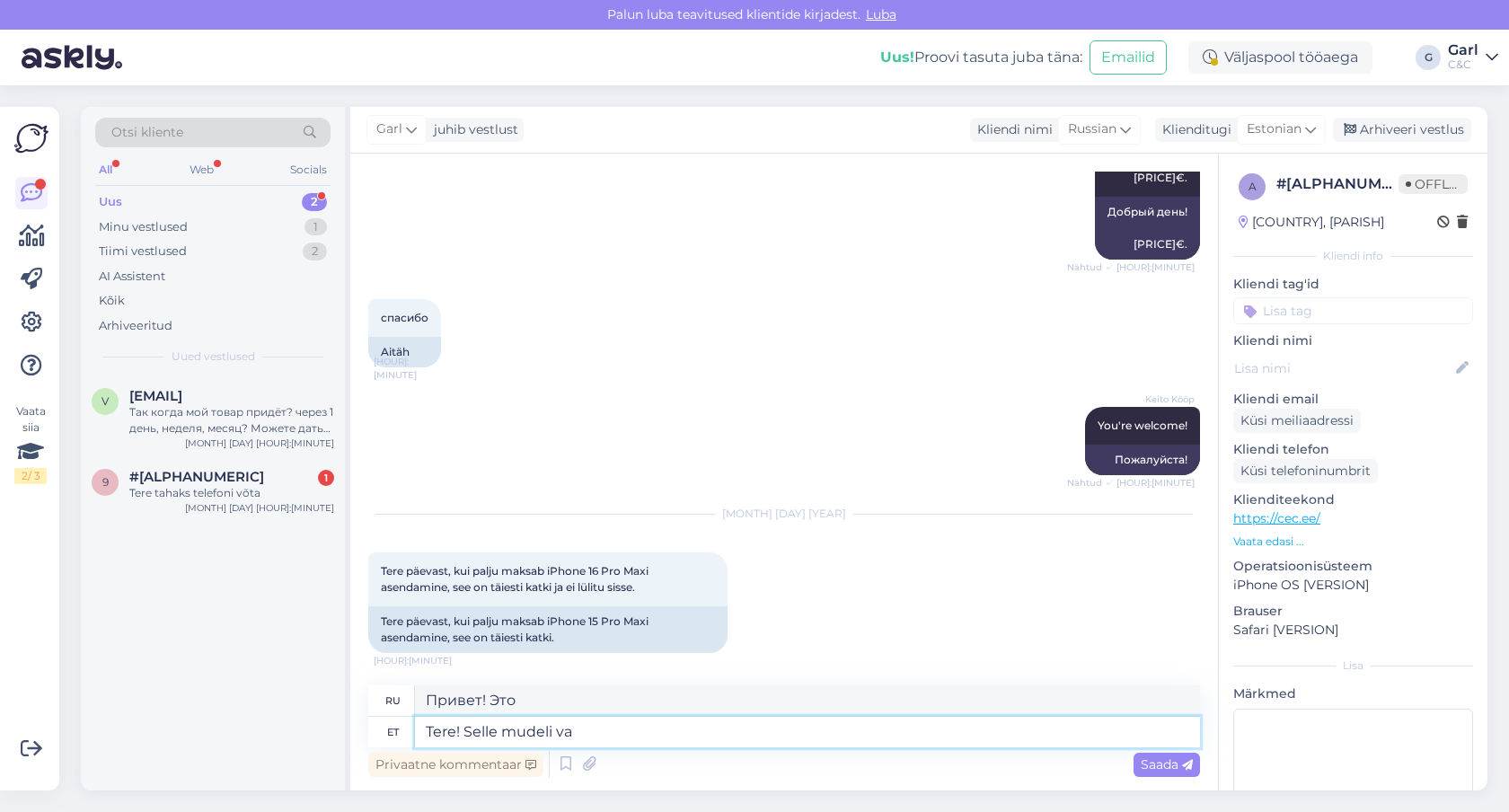 type on "Привет! Эта модель" 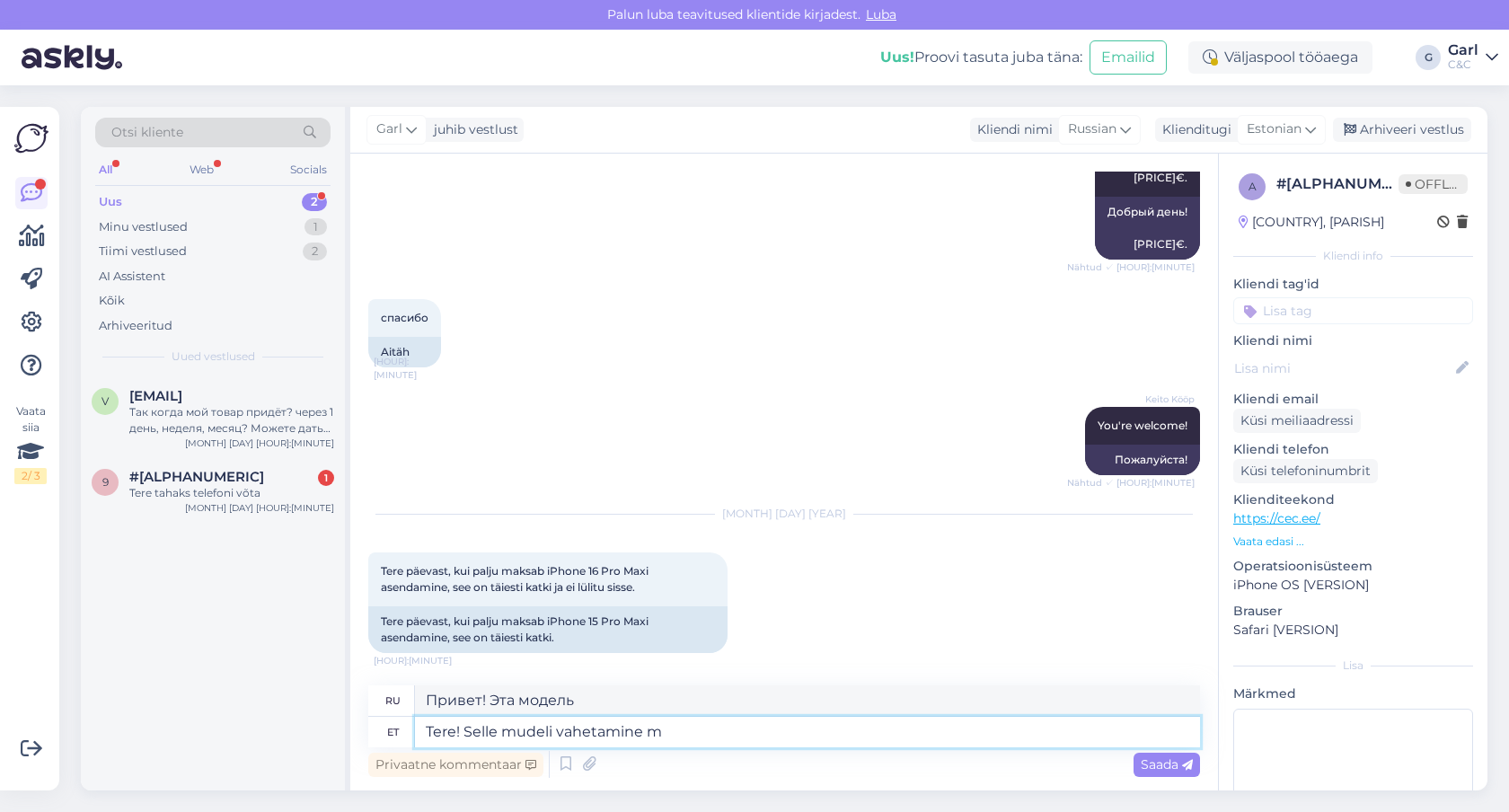 type on "Tere! Selle mudeli vahetamine ma" 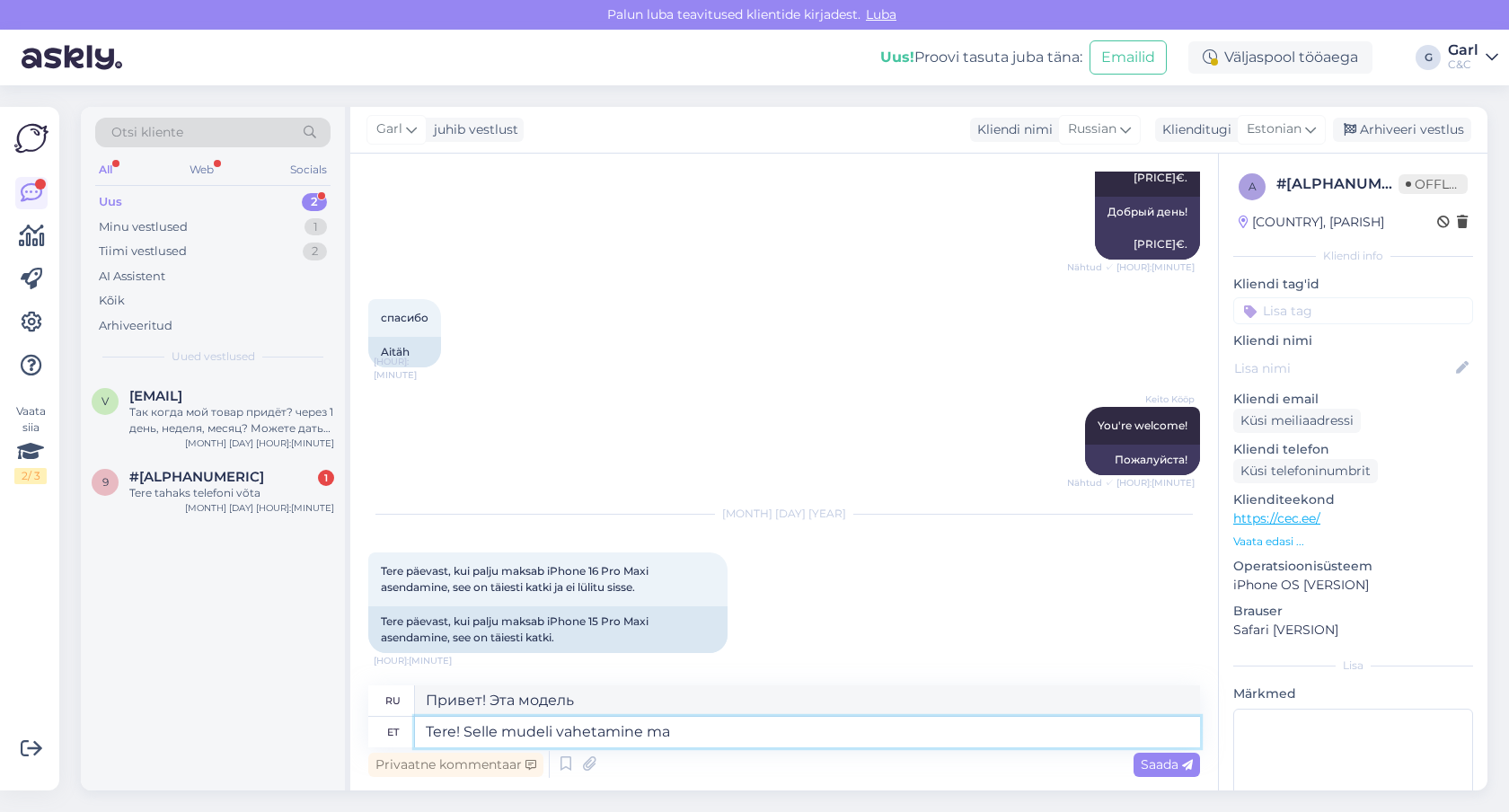 type on "Здравствуйте! Меняю эту модель." 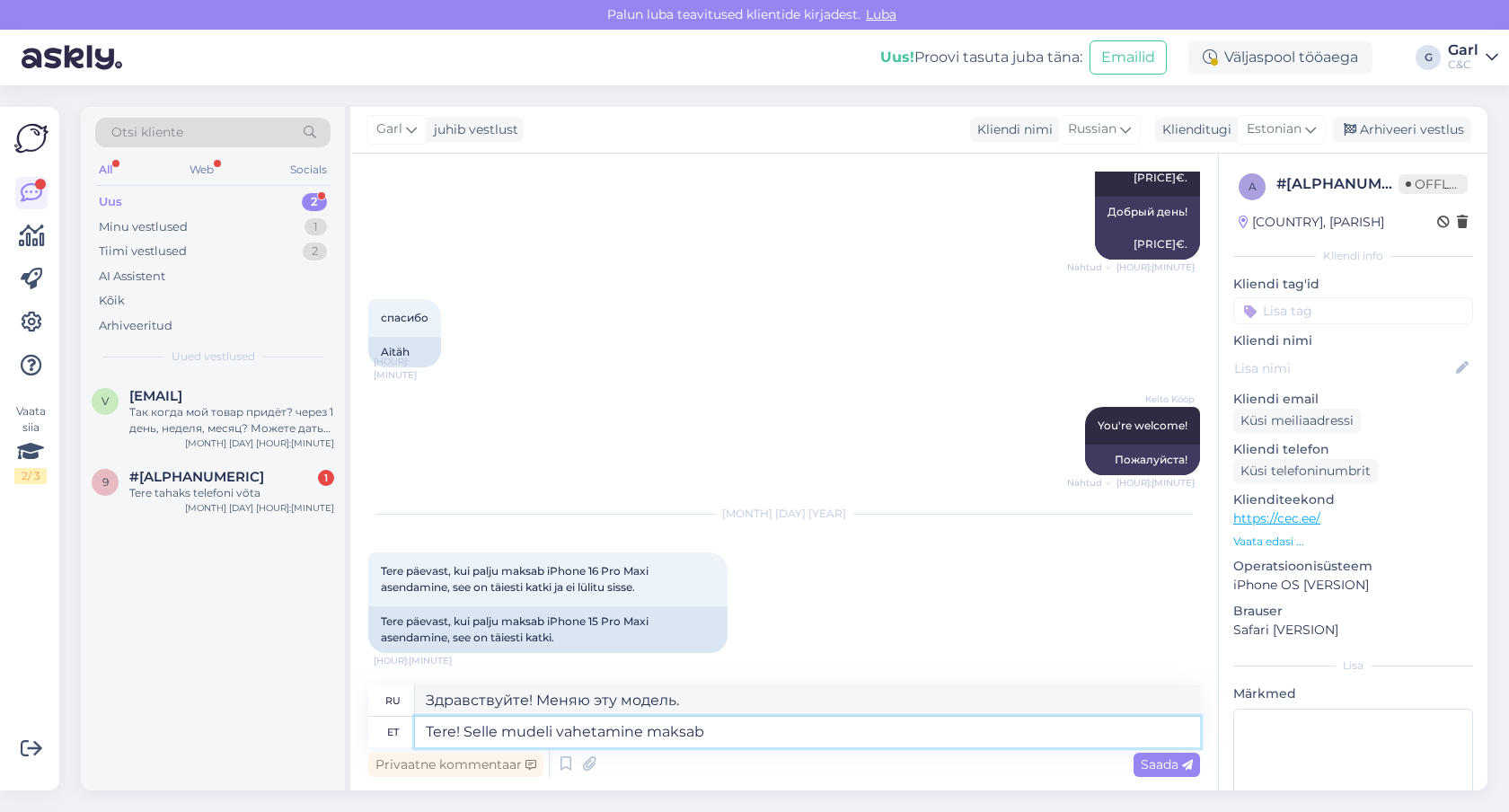 type on "Tere! Selle mudeli vahetamine maksab" 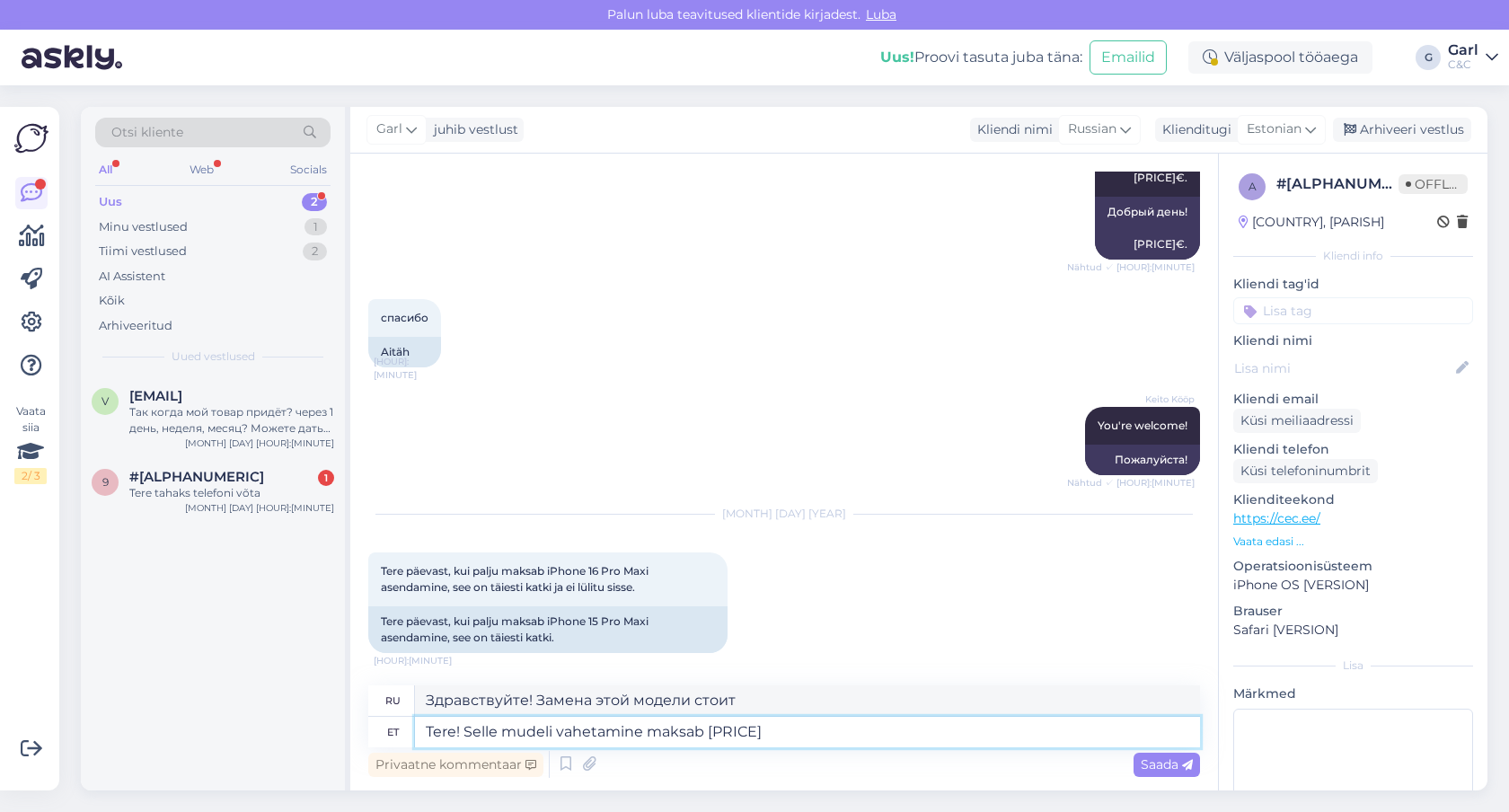 type on "Tere! Selle mudeli vahetamine maksab [PRICE]€" 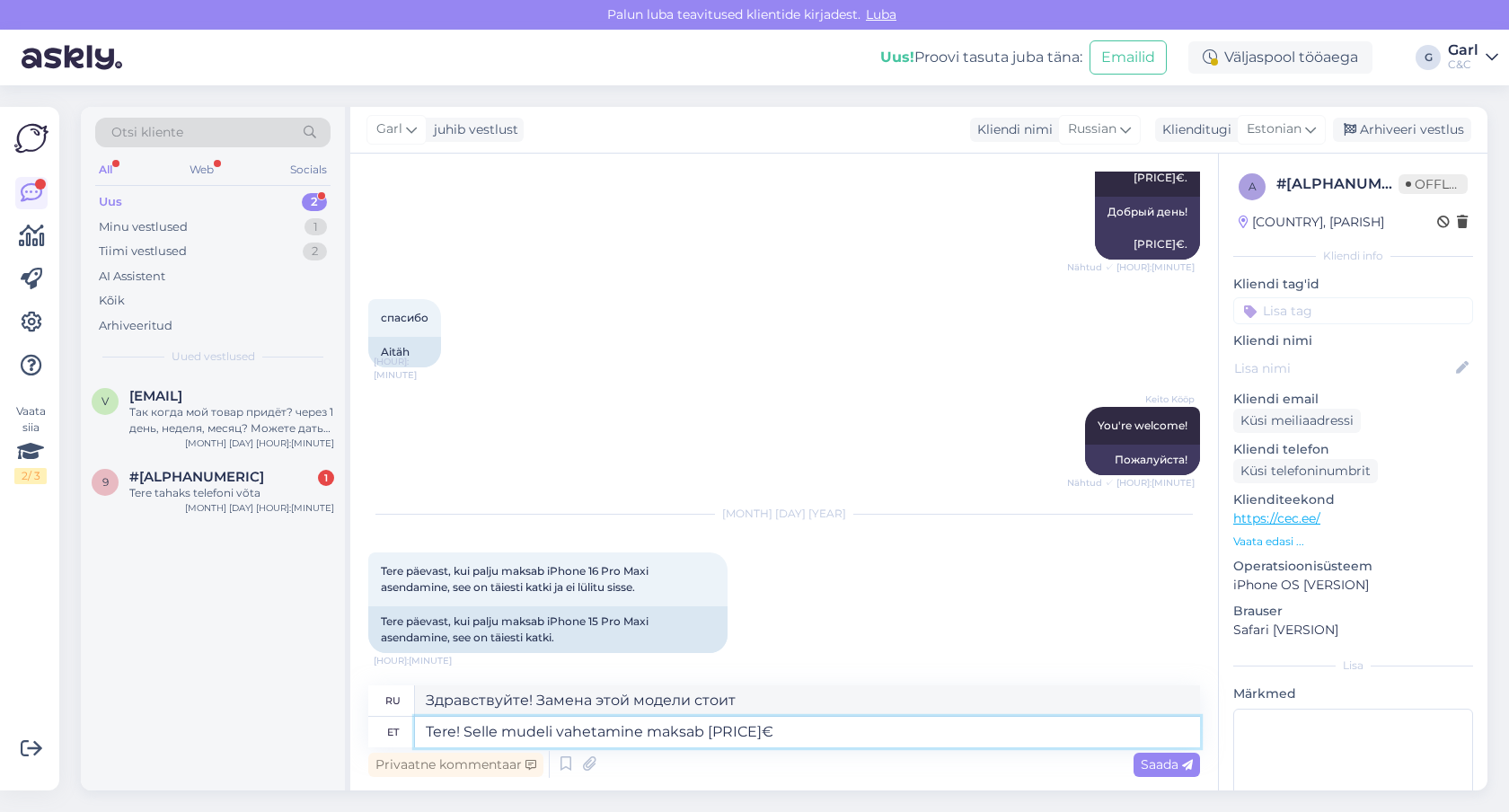 type on "Здравствуйте! Стоимость замены этой модели — [PRICE]." 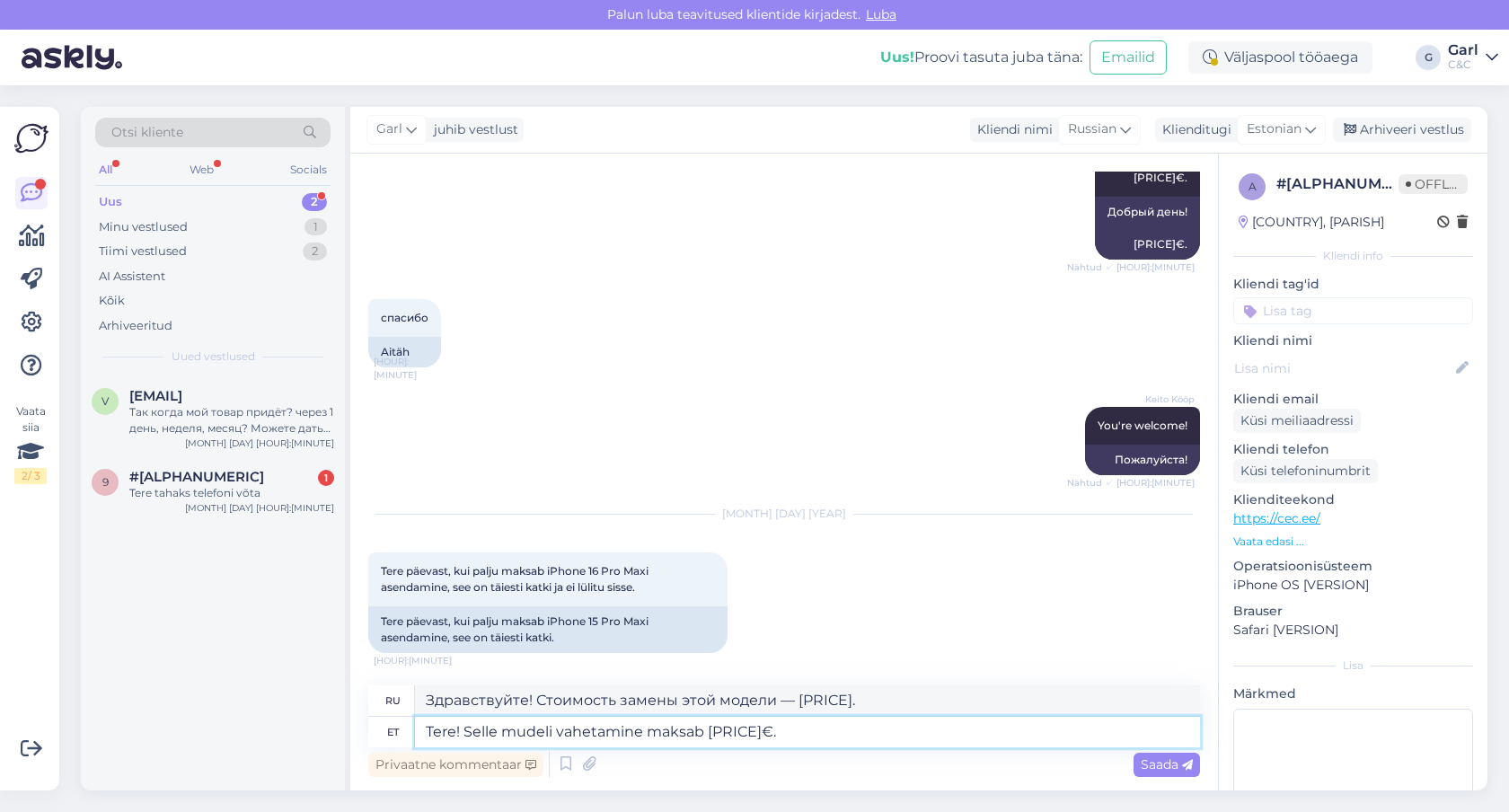 type on "Tere! Selle mudeli vahetamine maksab [PRICE]€." 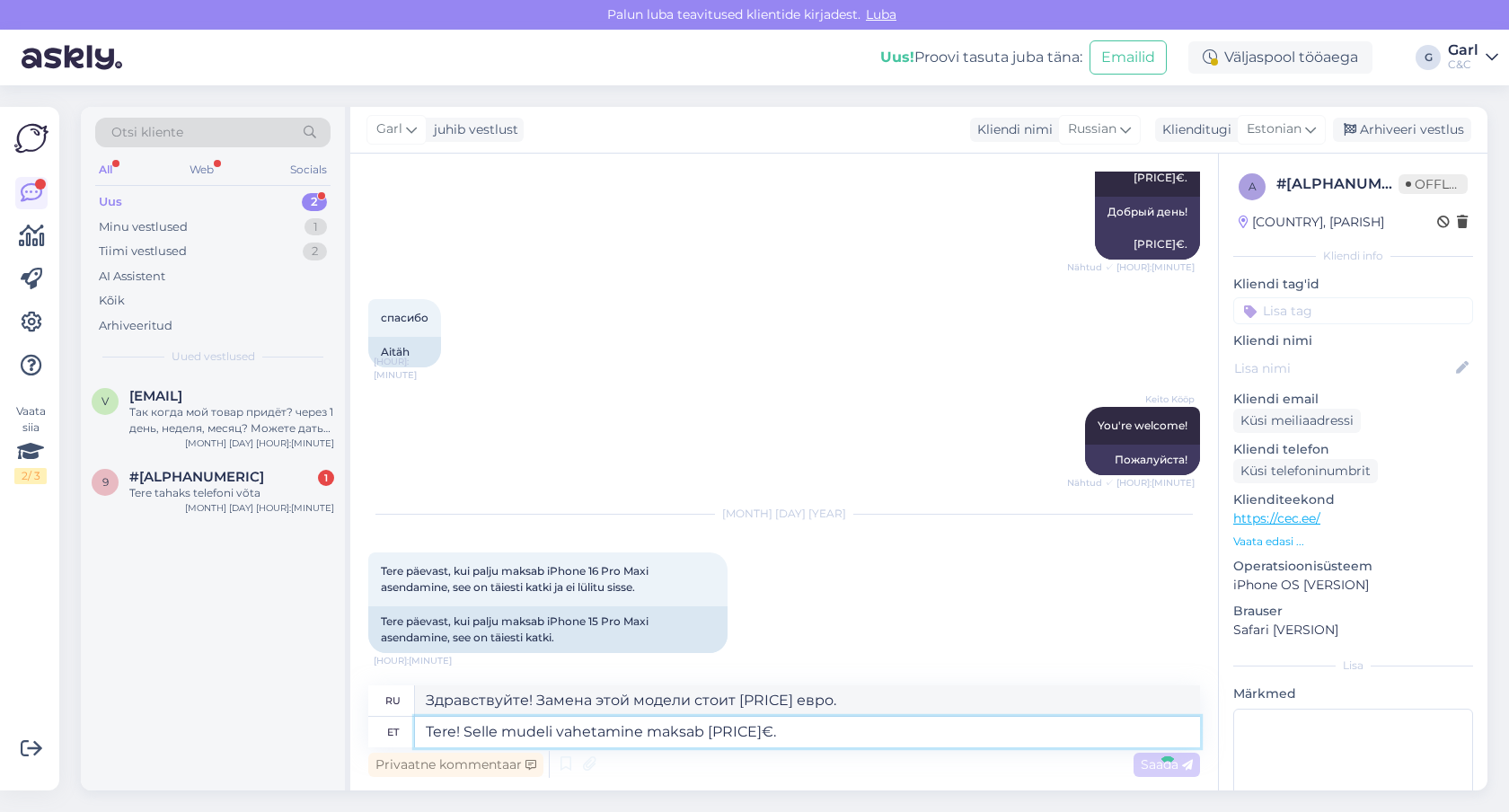 type 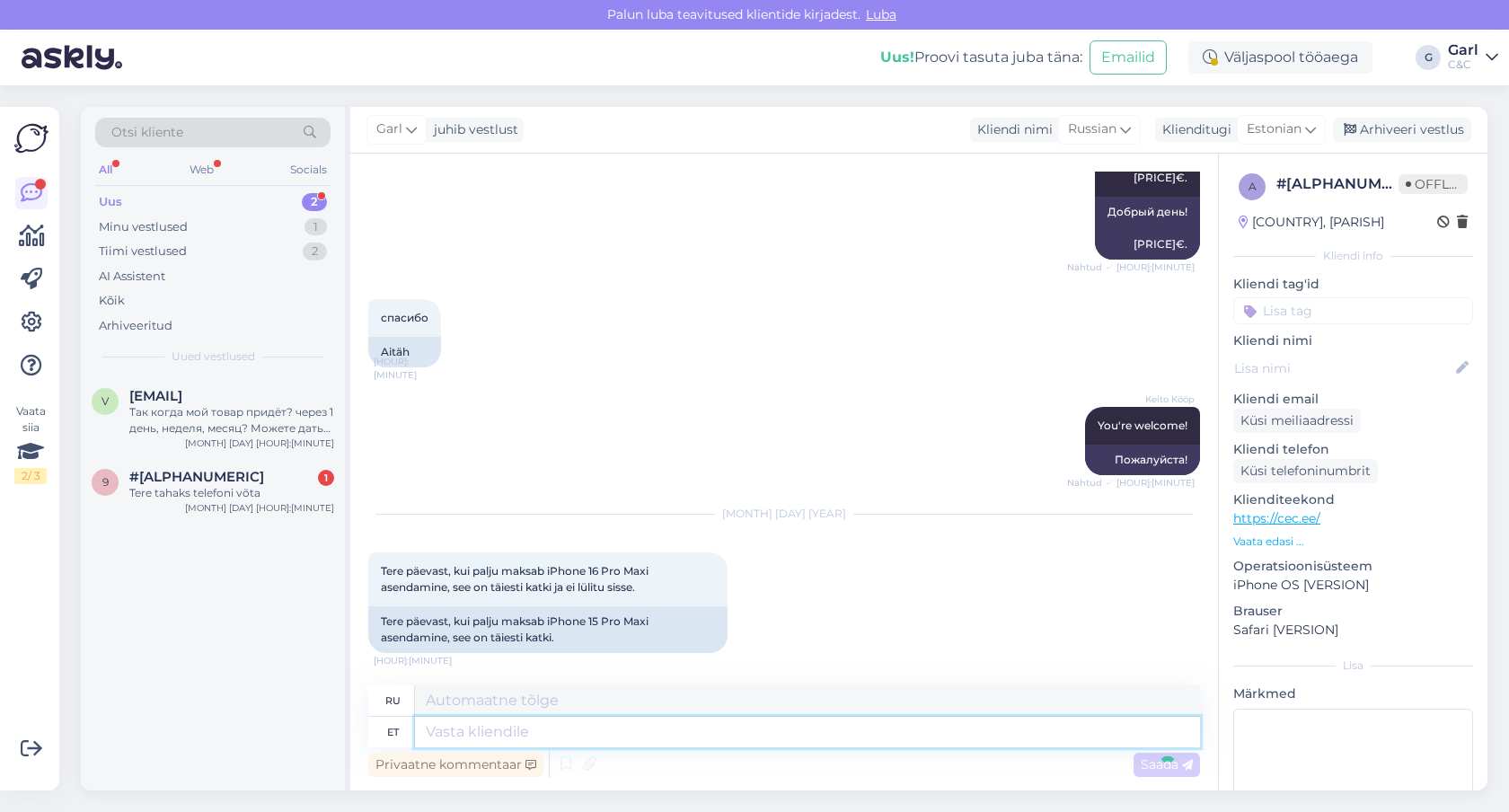 scroll, scrollTop: 408, scrollLeft: 0, axis: vertical 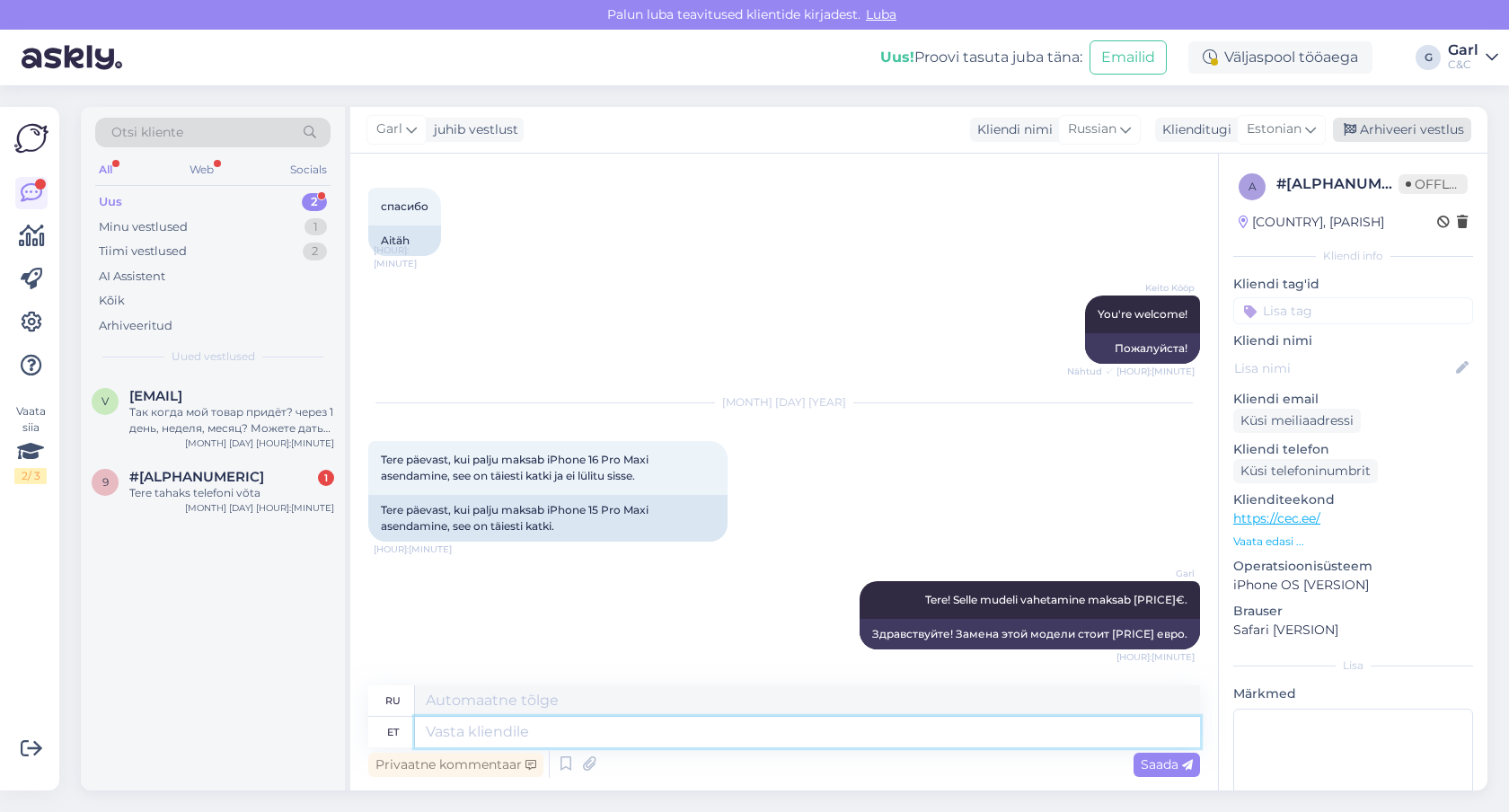 type 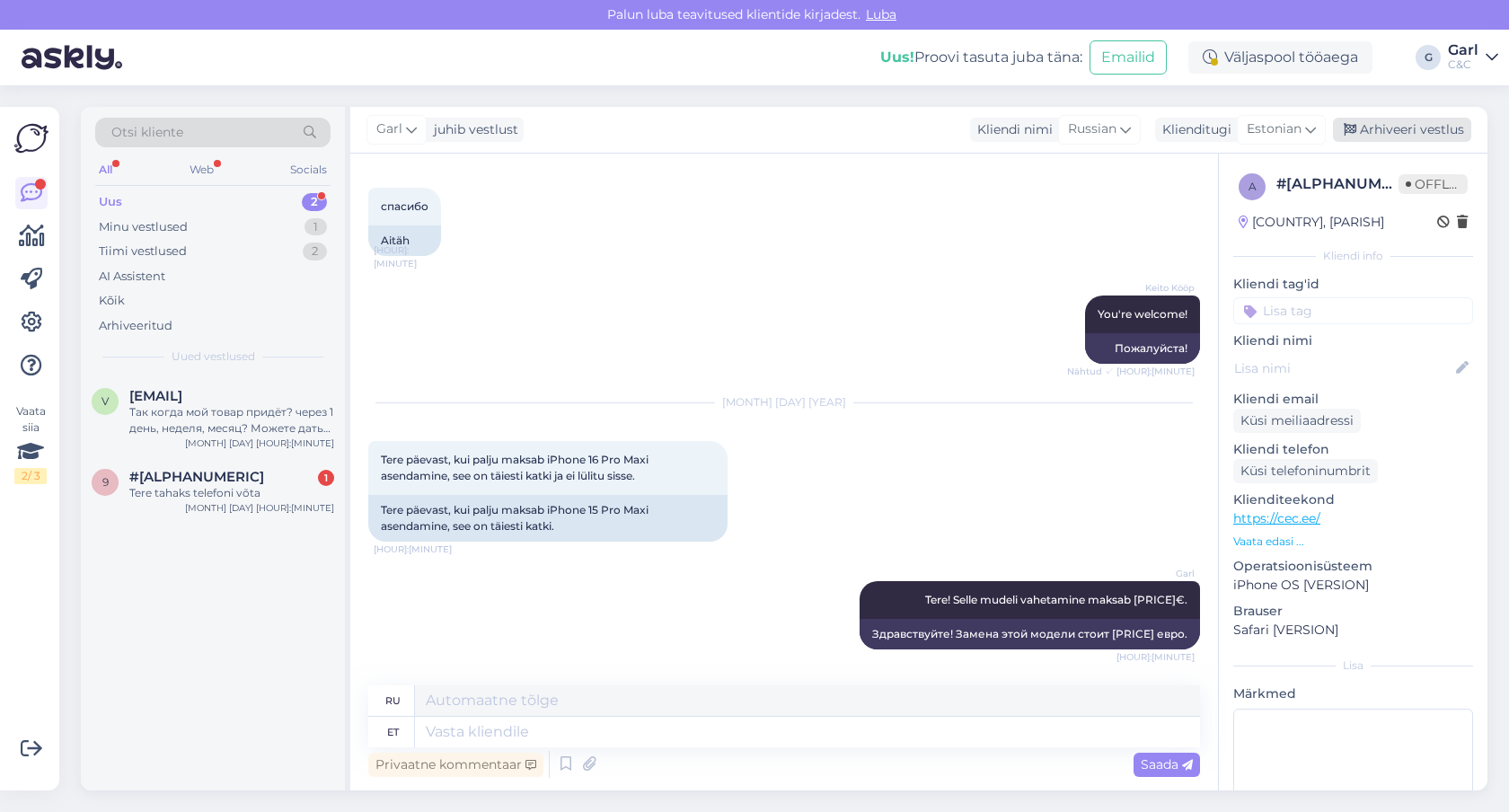 click on "Arhiveeri vestlus" at bounding box center (1402, 129) 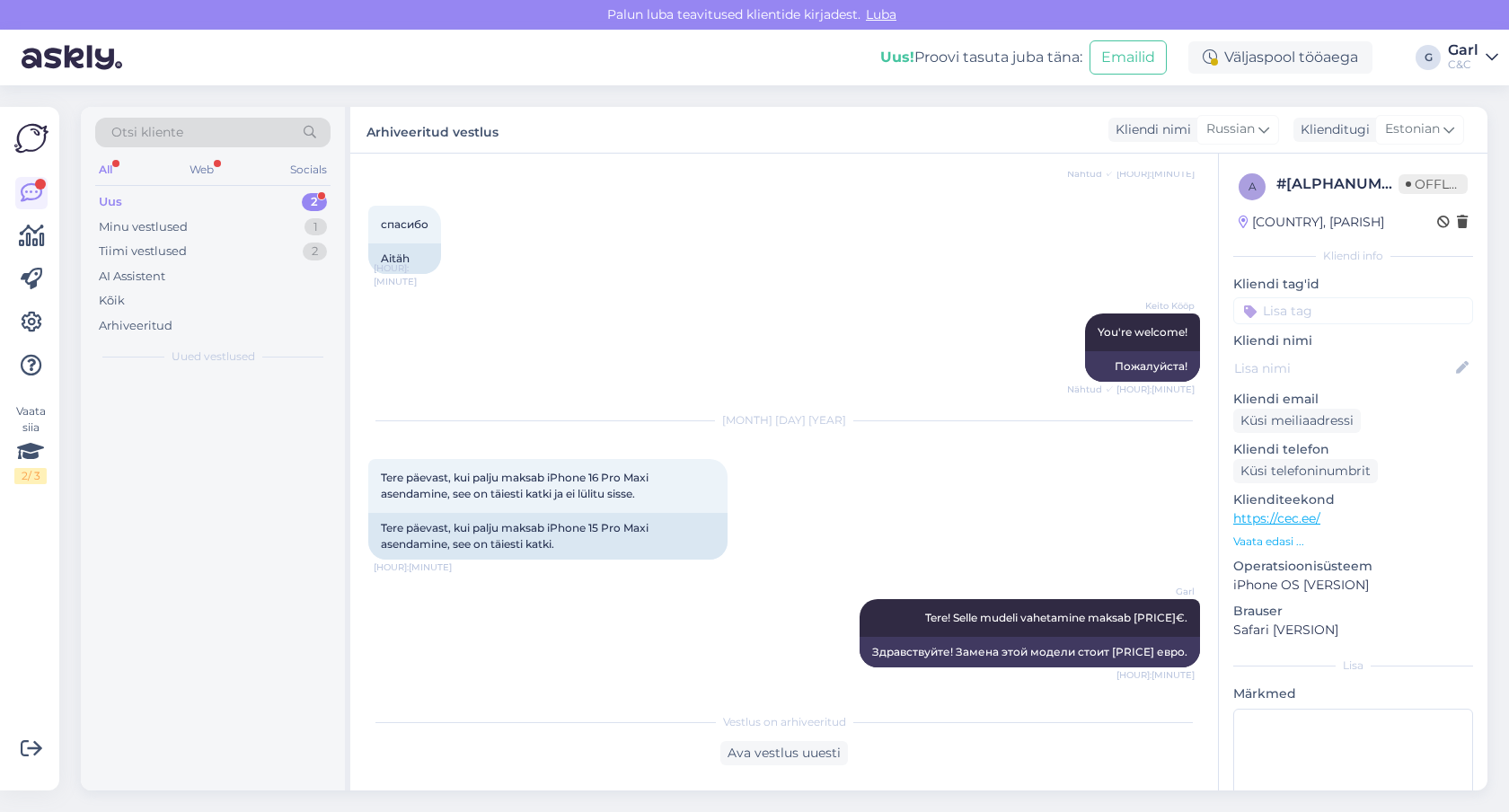 scroll, scrollTop: 390, scrollLeft: 0, axis: vertical 